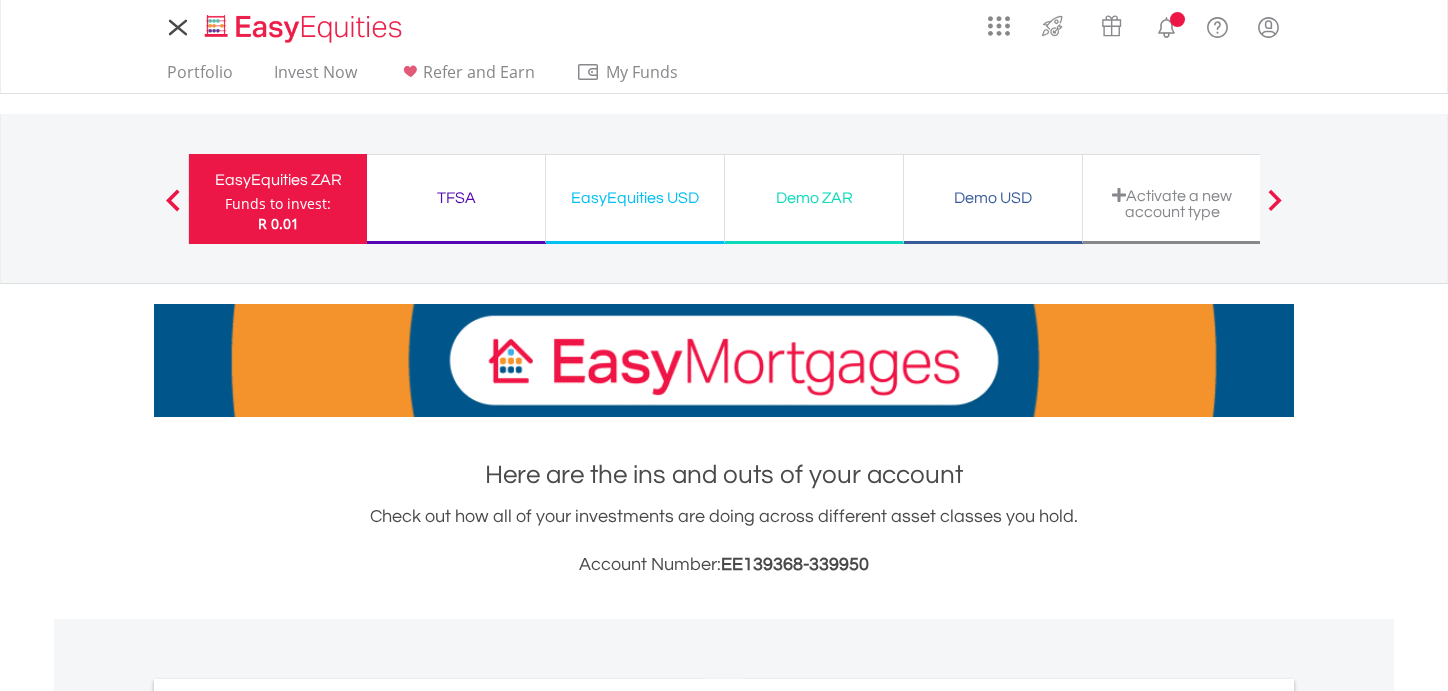 scroll, scrollTop: 0, scrollLeft: 0, axis: both 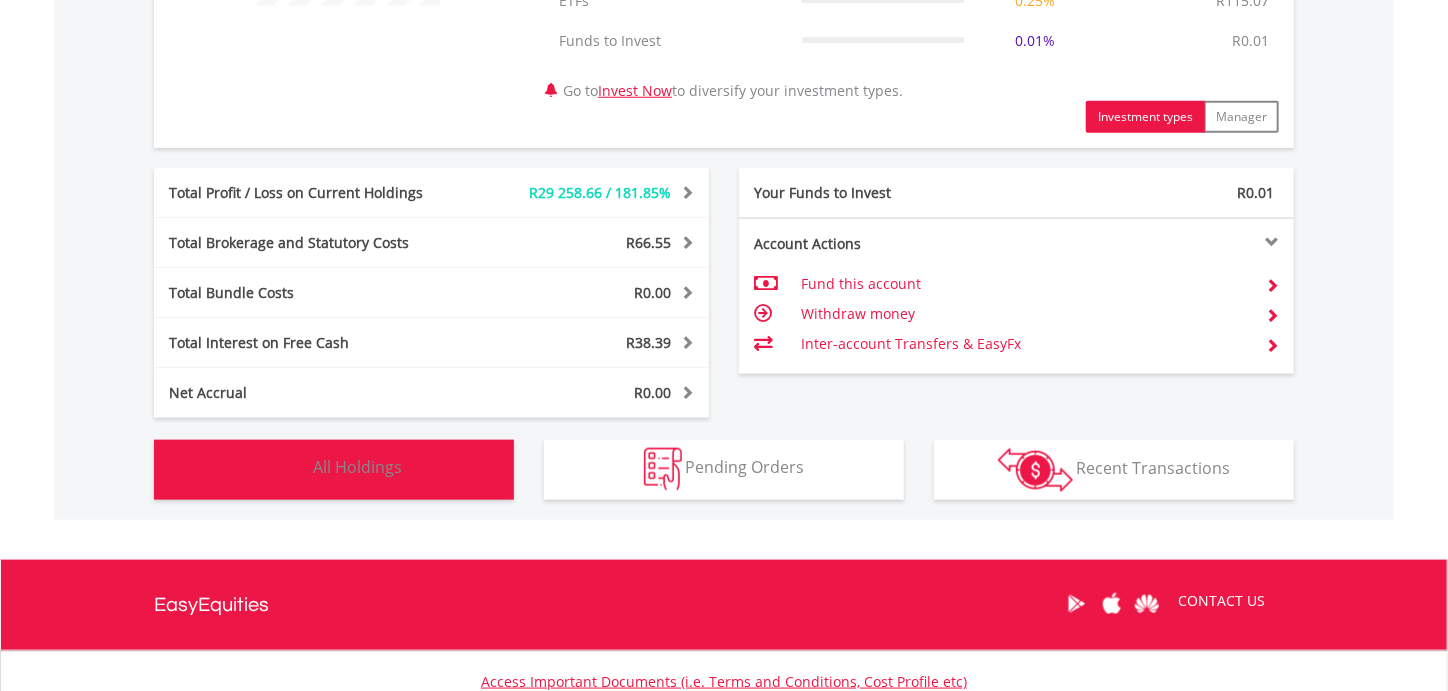 click on "Holdings
All Holdings" at bounding box center [334, 470] 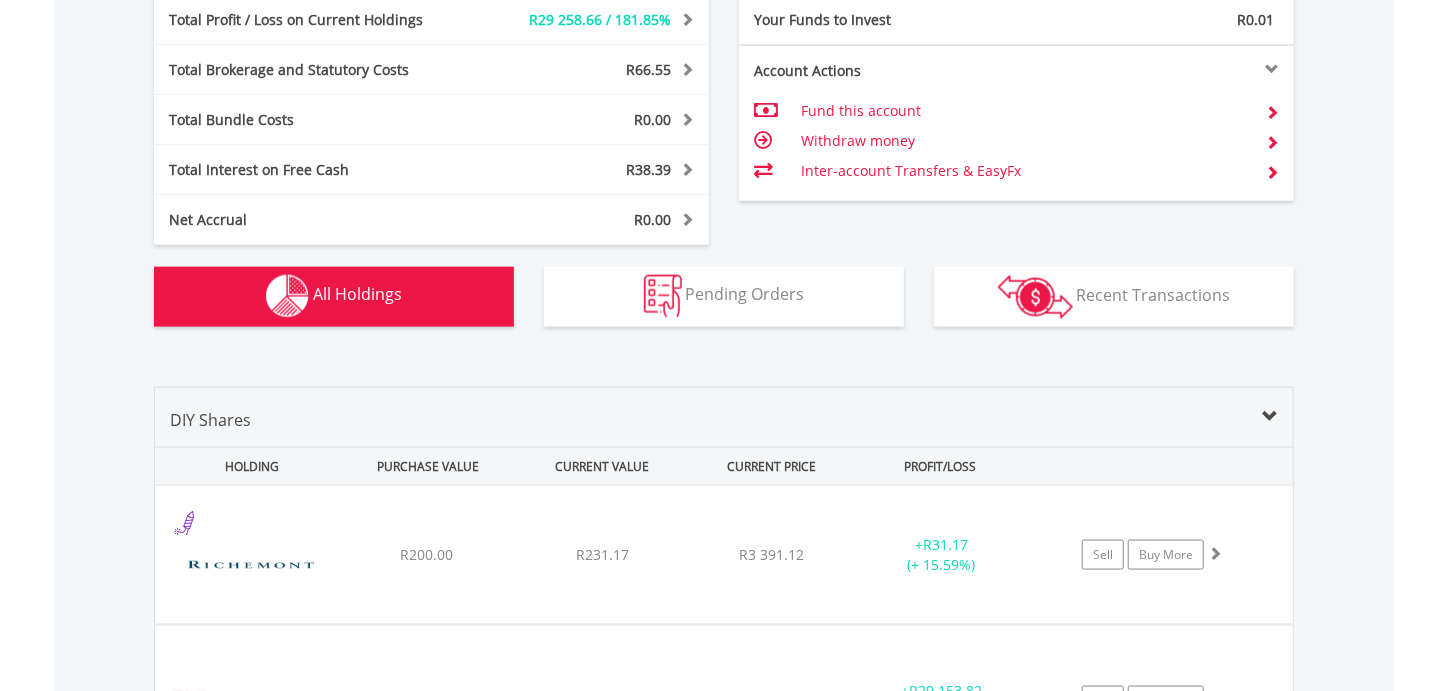 scroll, scrollTop: 1132, scrollLeft: 0, axis: vertical 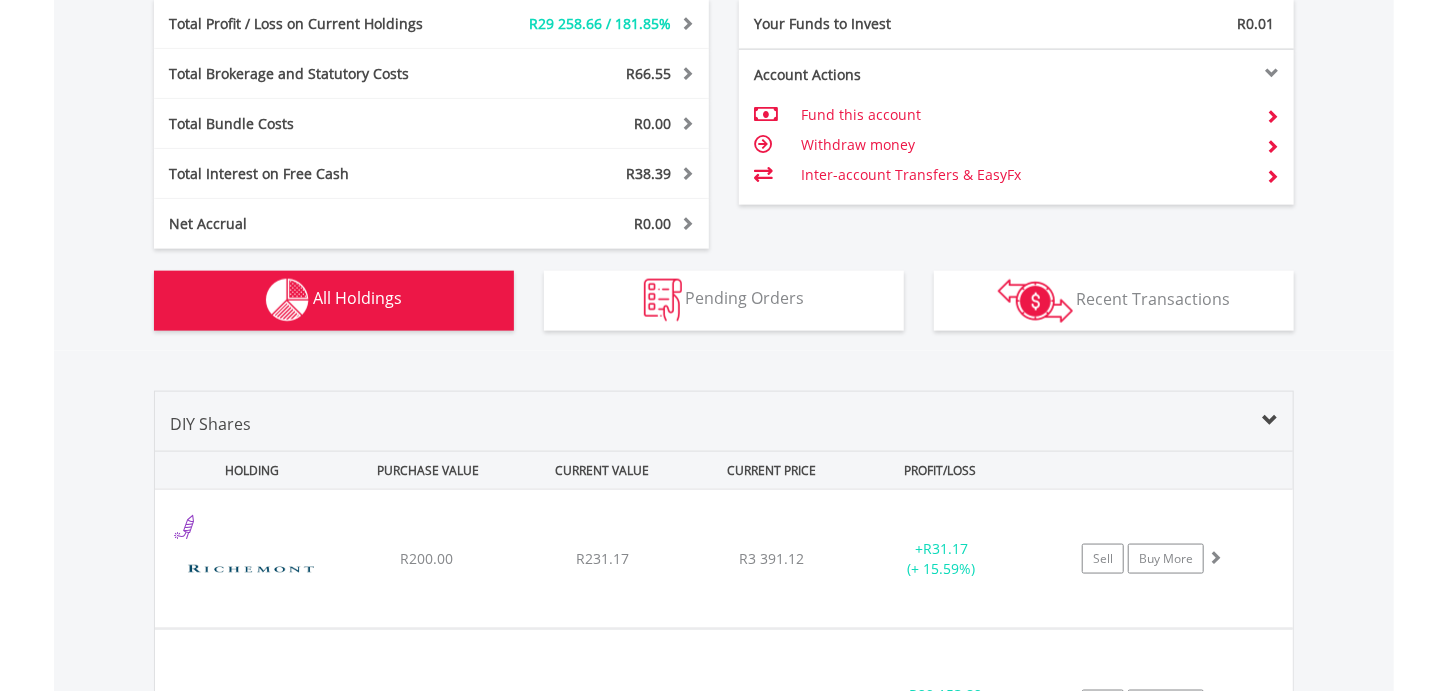 click on "Withdraw money" at bounding box center [1025, 145] 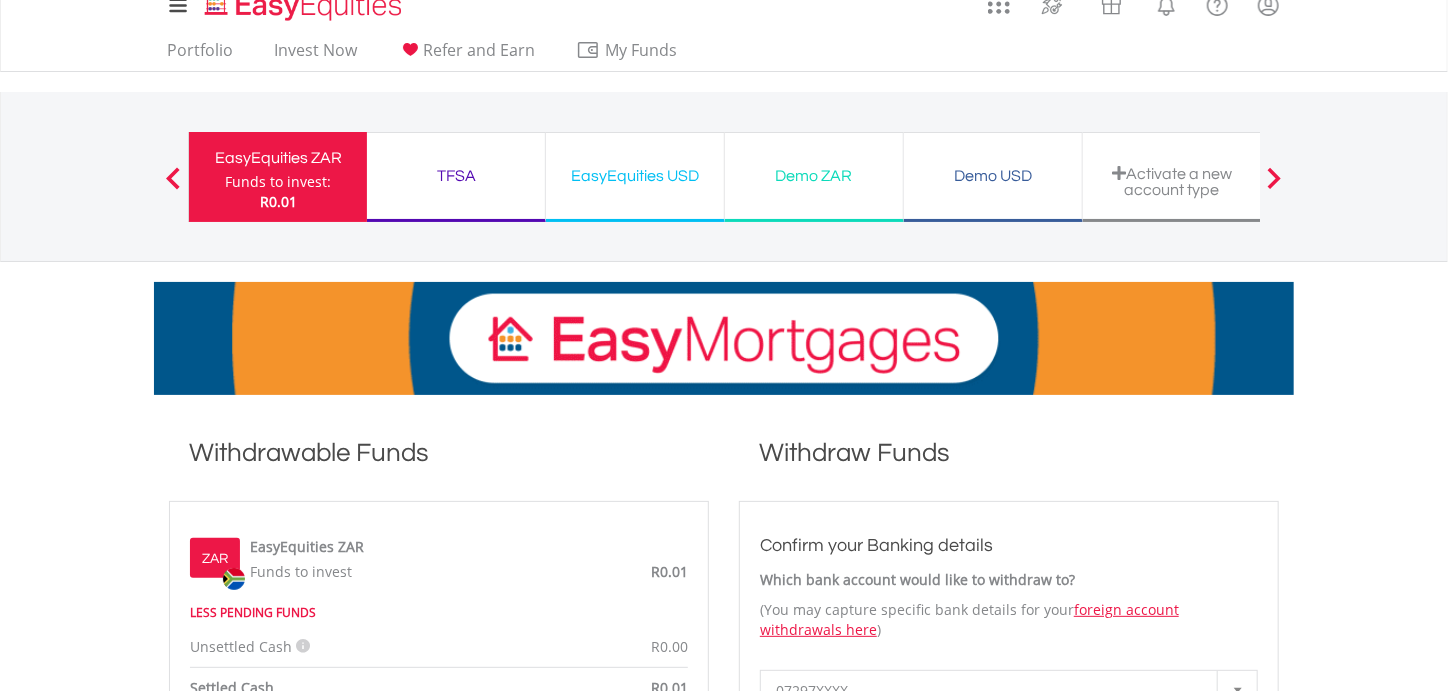 scroll, scrollTop: 0, scrollLeft: 0, axis: both 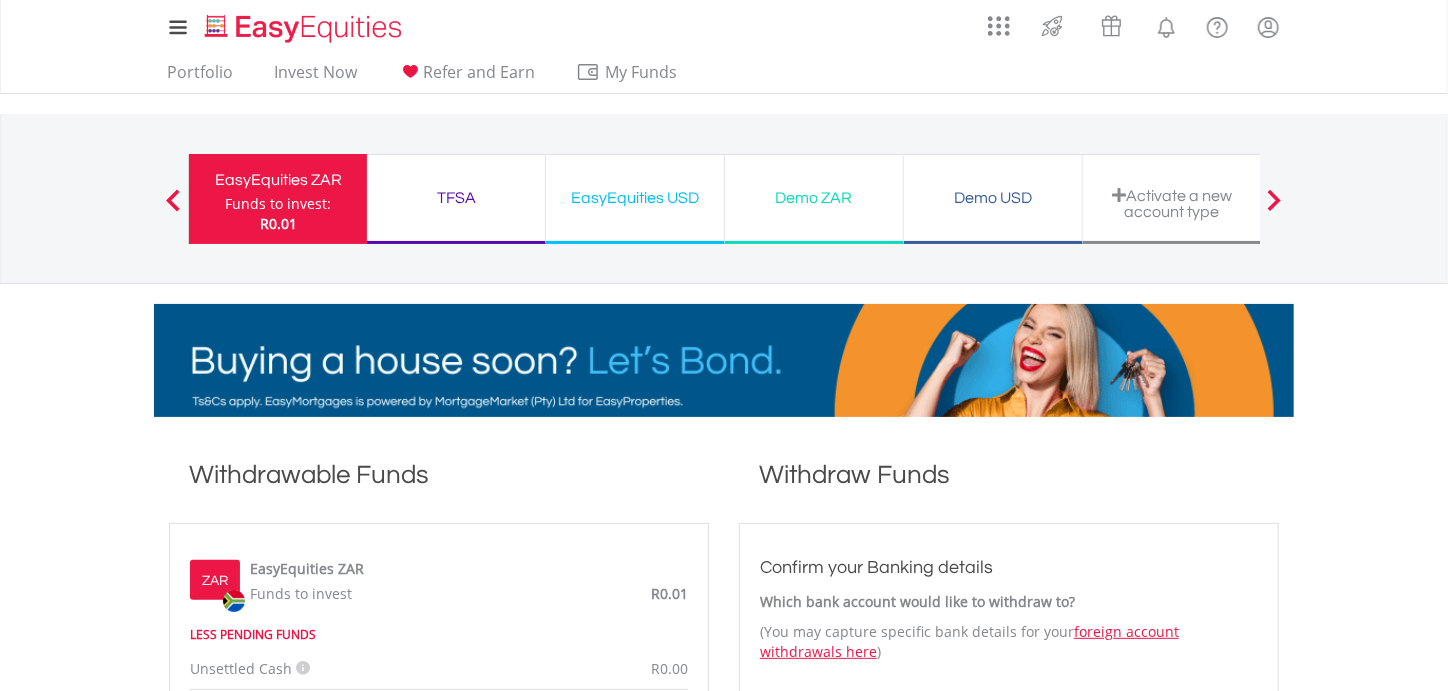 click on "TFSA" at bounding box center [456, 198] 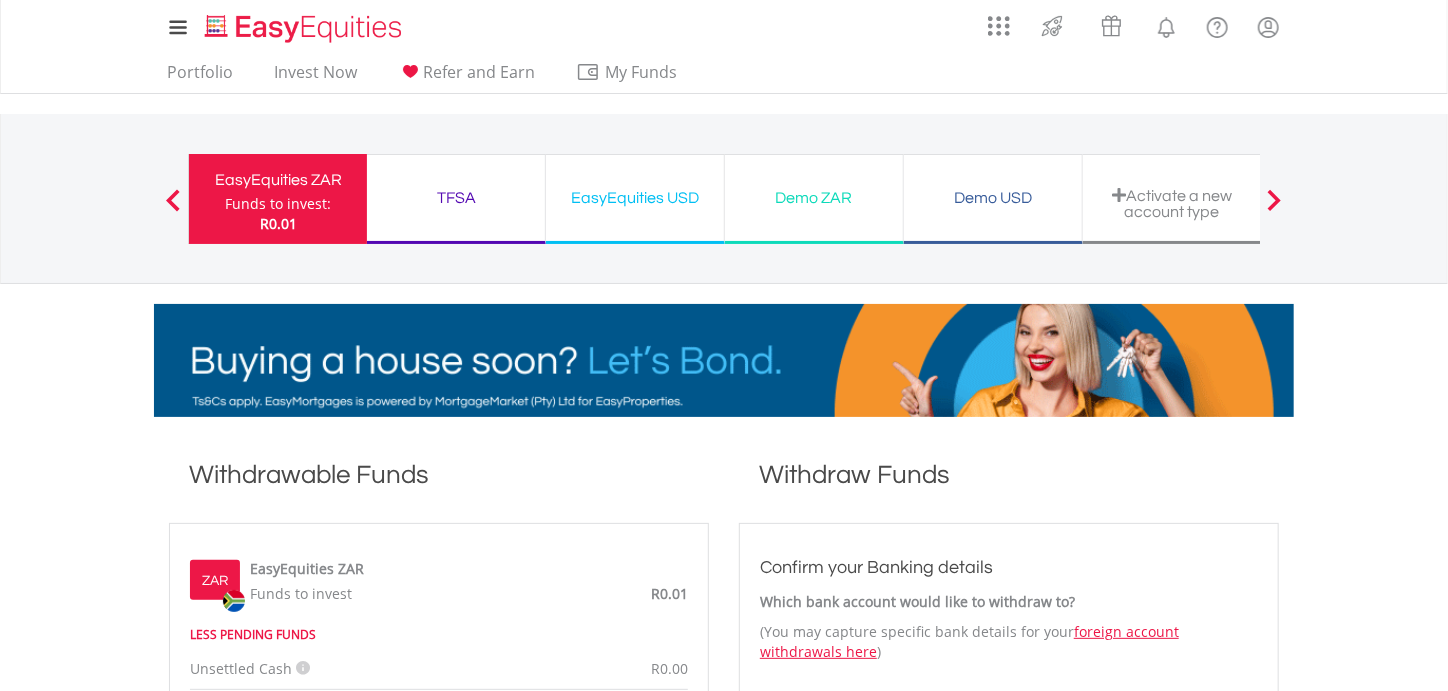 click on "EasyEquities USD" at bounding box center [635, 198] 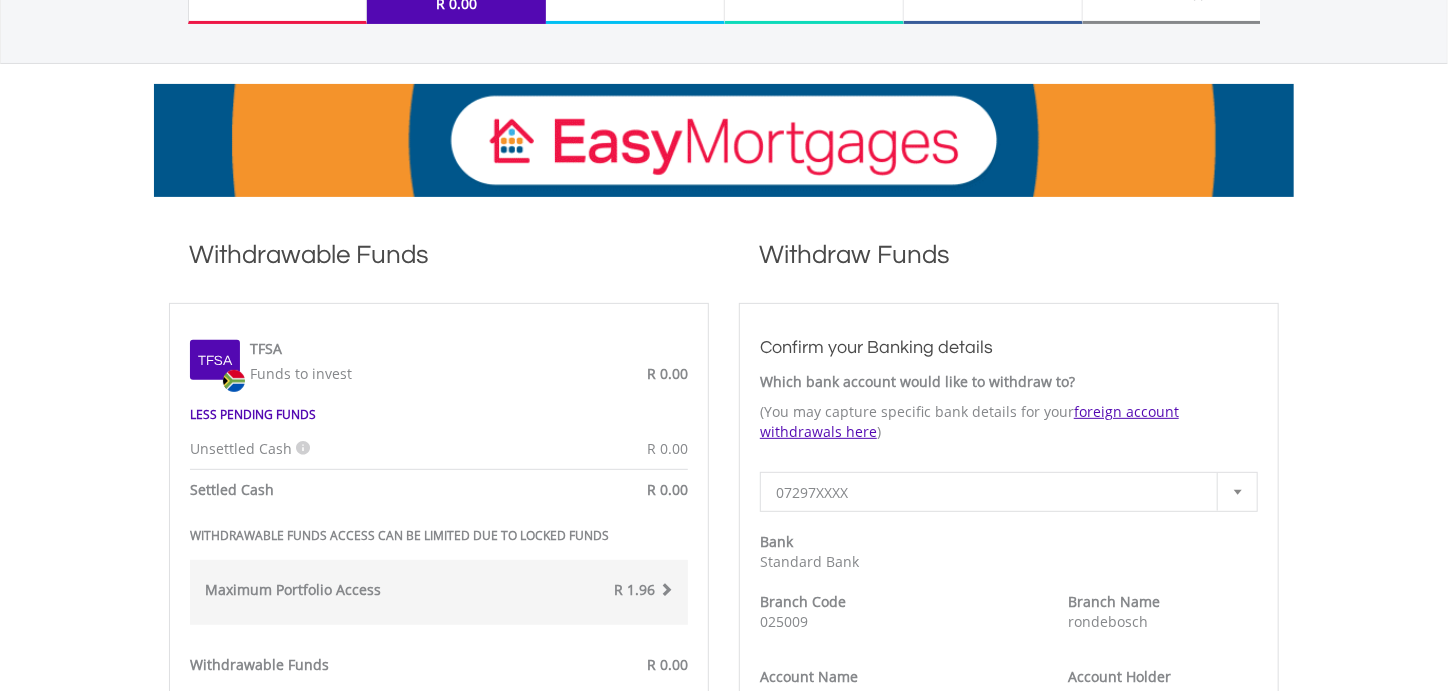 scroll, scrollTop: 0, scrollLeft: 0, axis: both 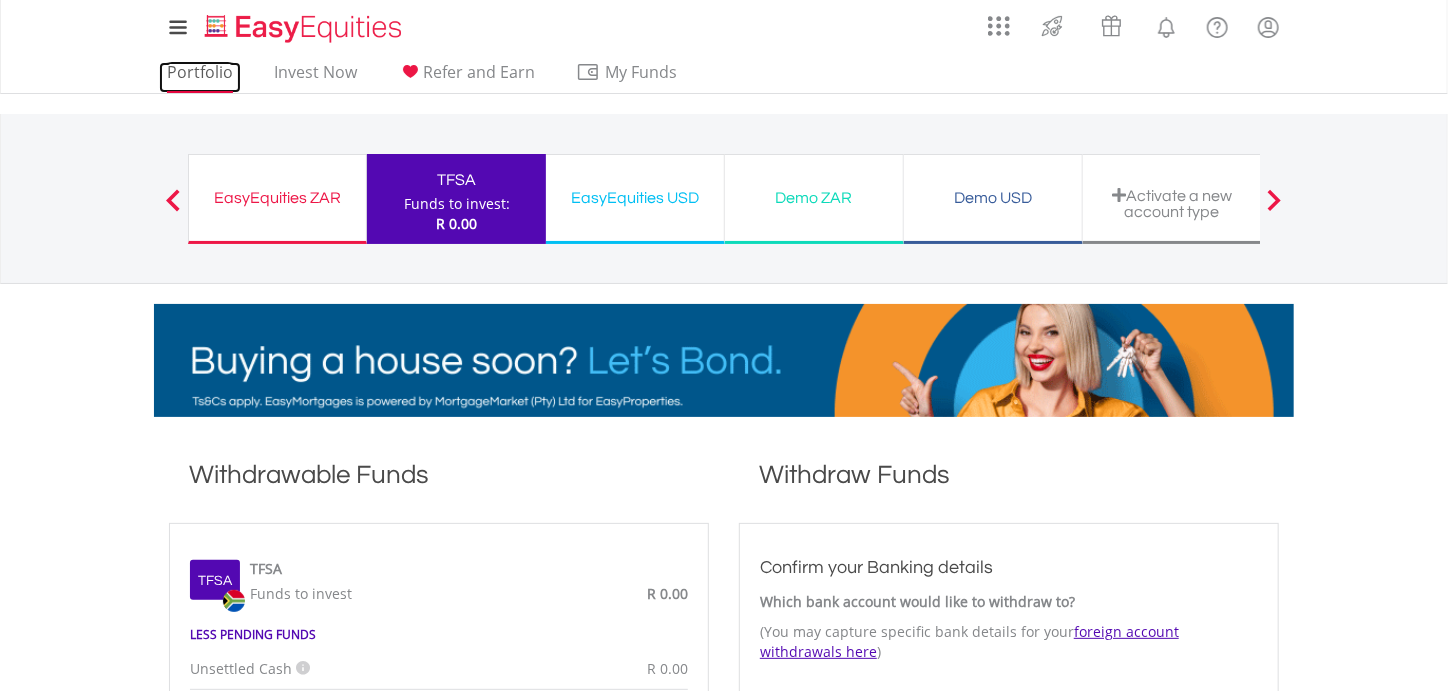 click on "Portfolio" at bounding box center (200, 77) 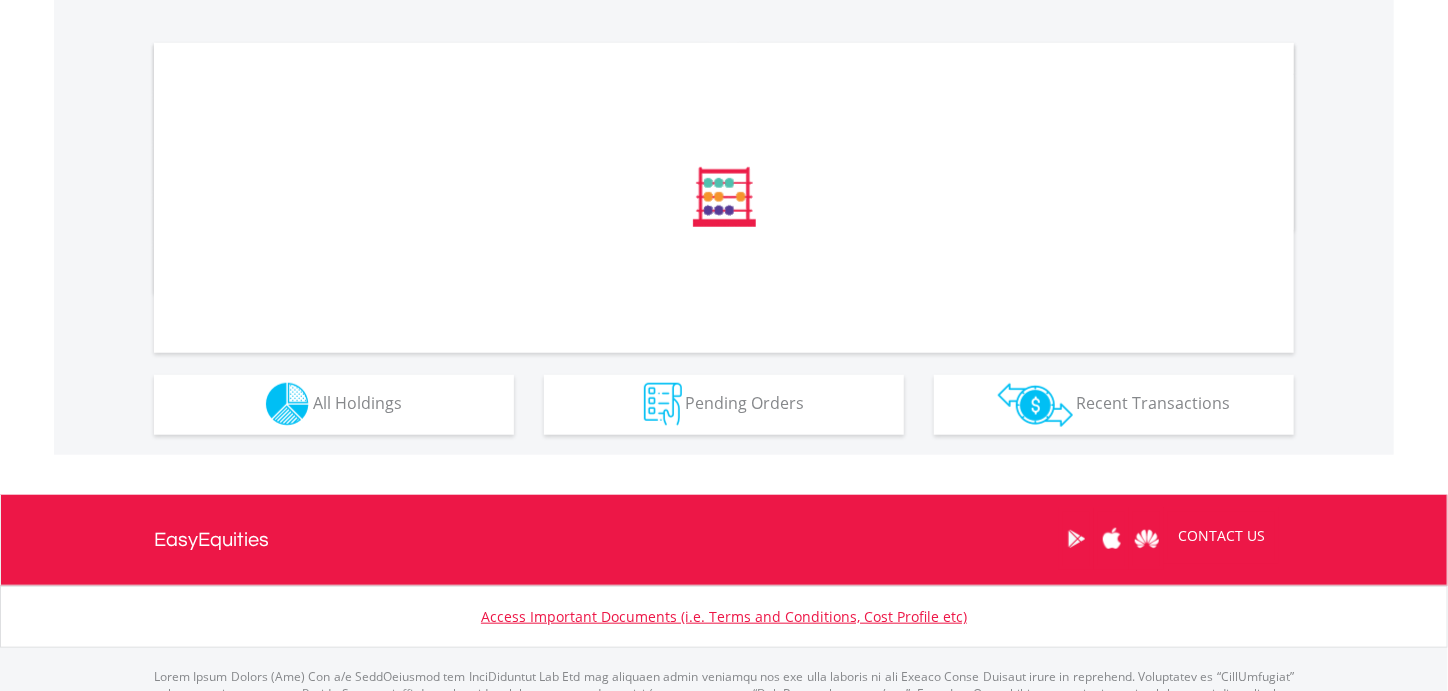 scroll, scrollTop: 616, scrollLeft: 0, axis: vertical 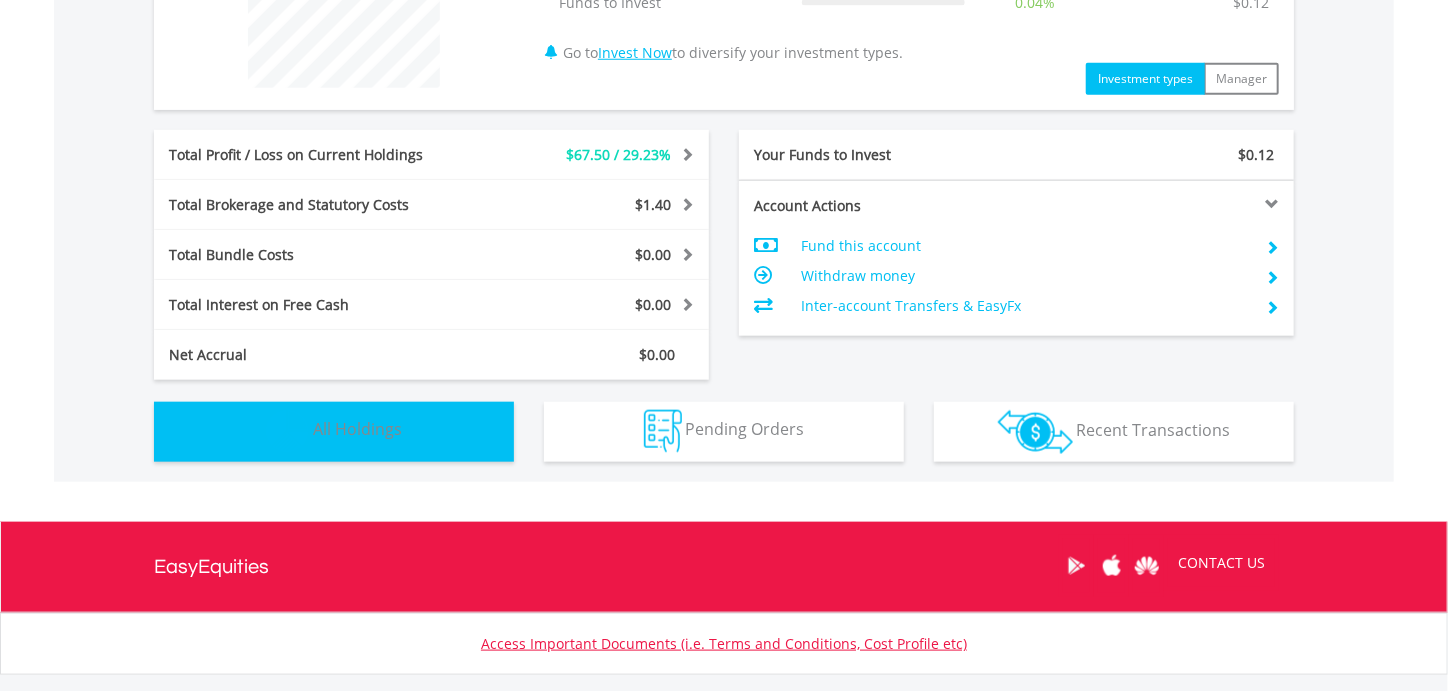 click on "Holdings
All Holdings" at bounding box center (334, 432) 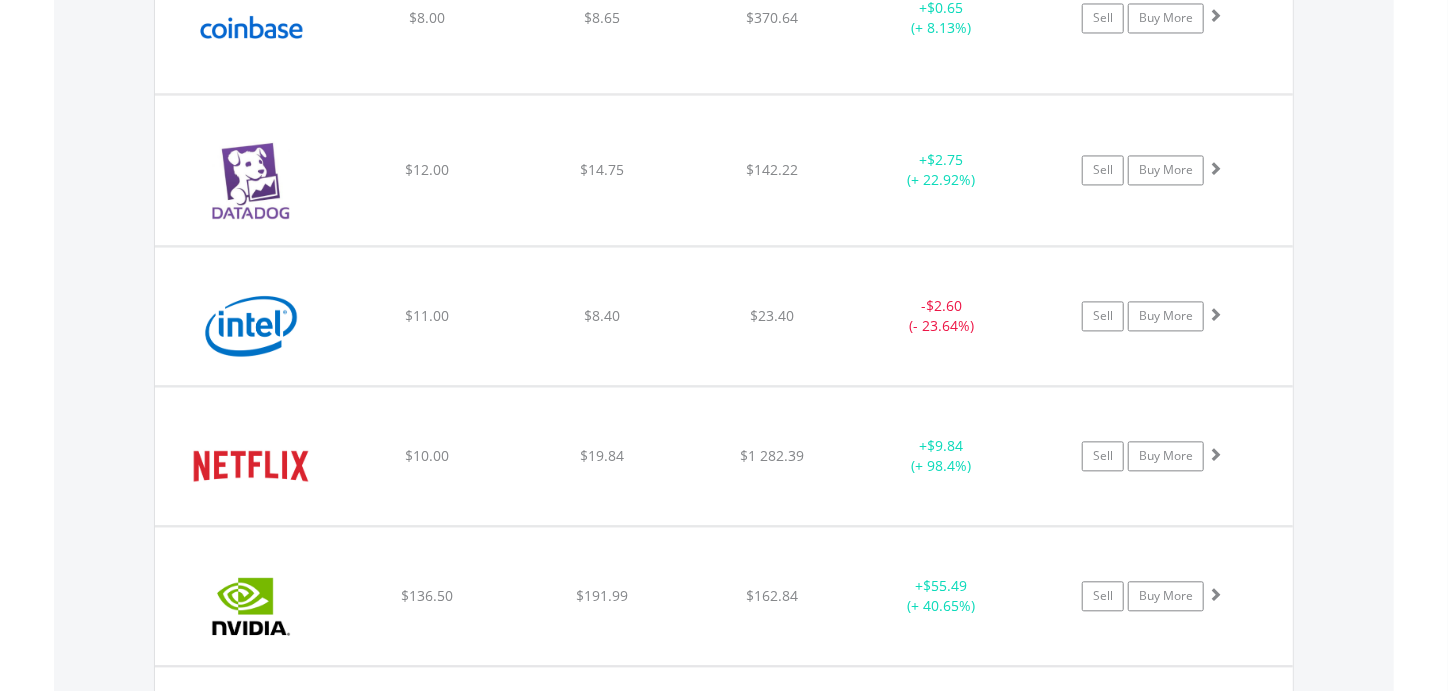 scroll, scrollTop: 1980, scrollLeft: 0, axis: vertical 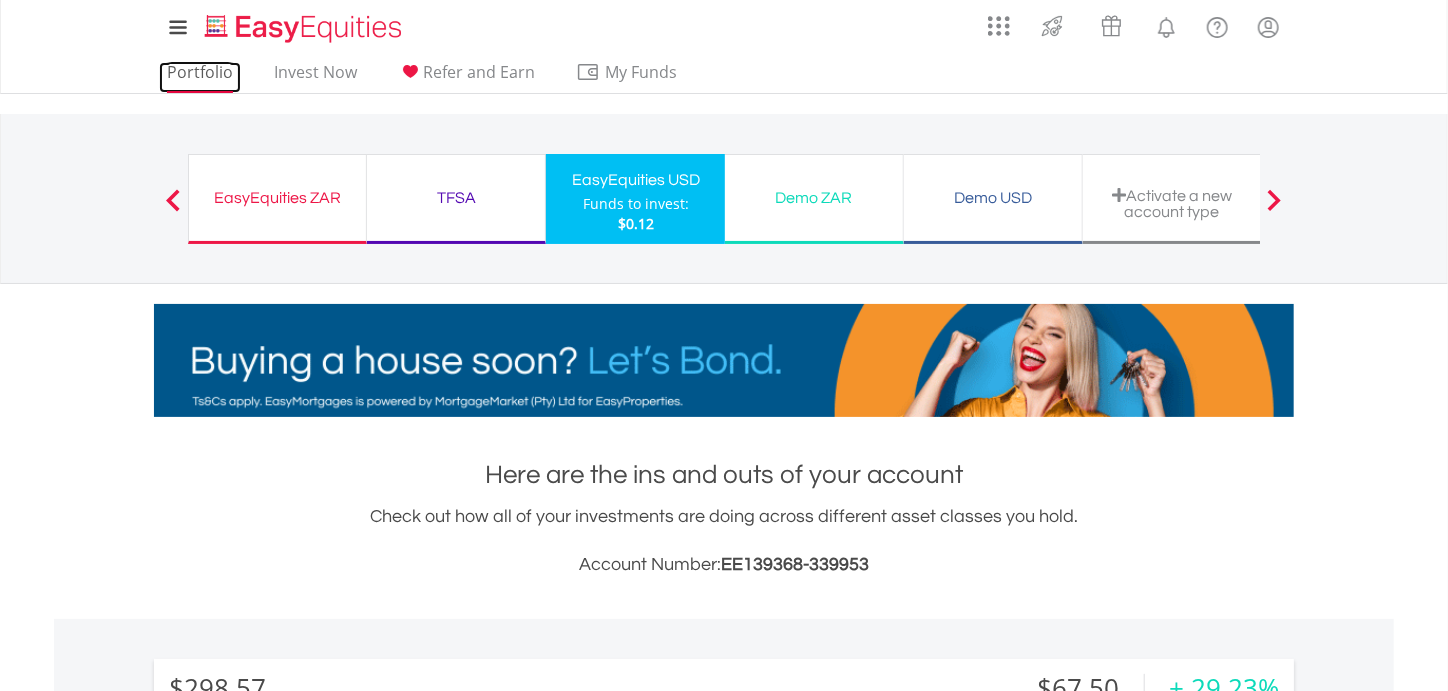 click on "Portfolio" at bounding box center (200, 77) 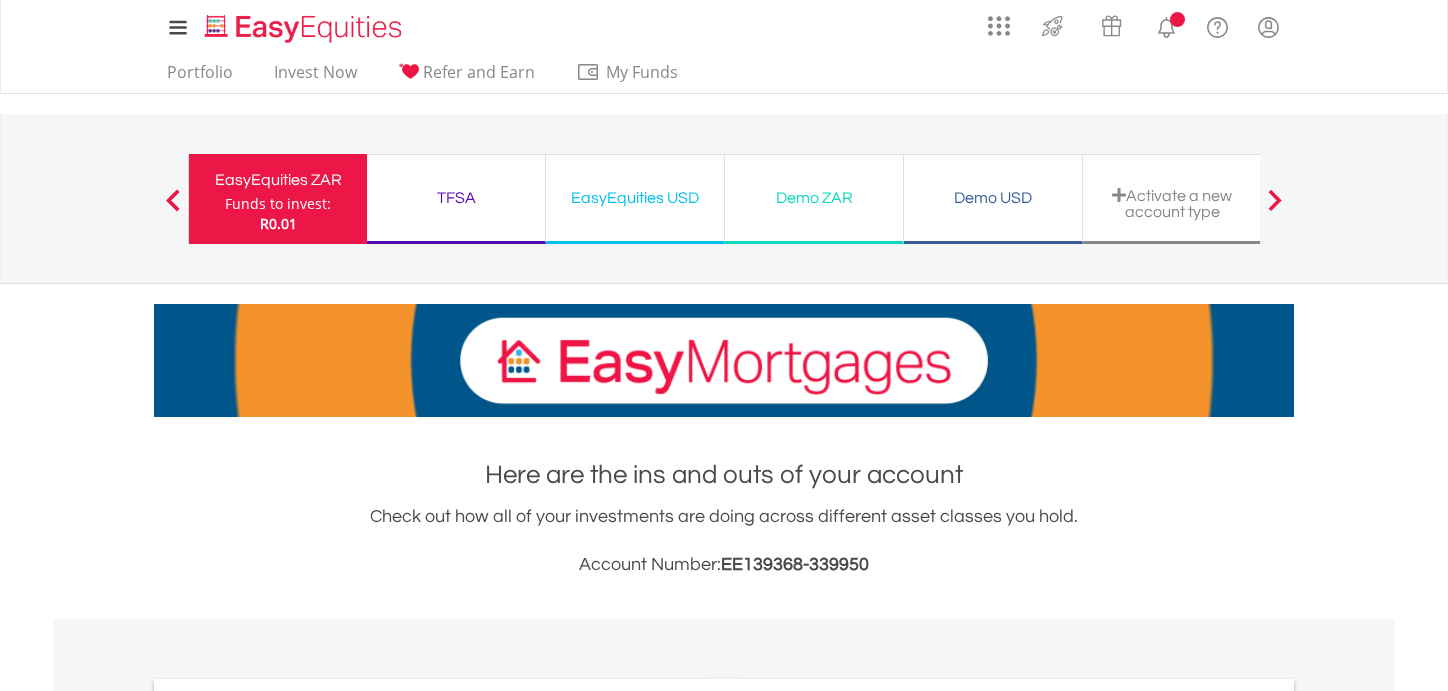 scroll, scrollTop: 0, scrollLeft: 0, axis: both 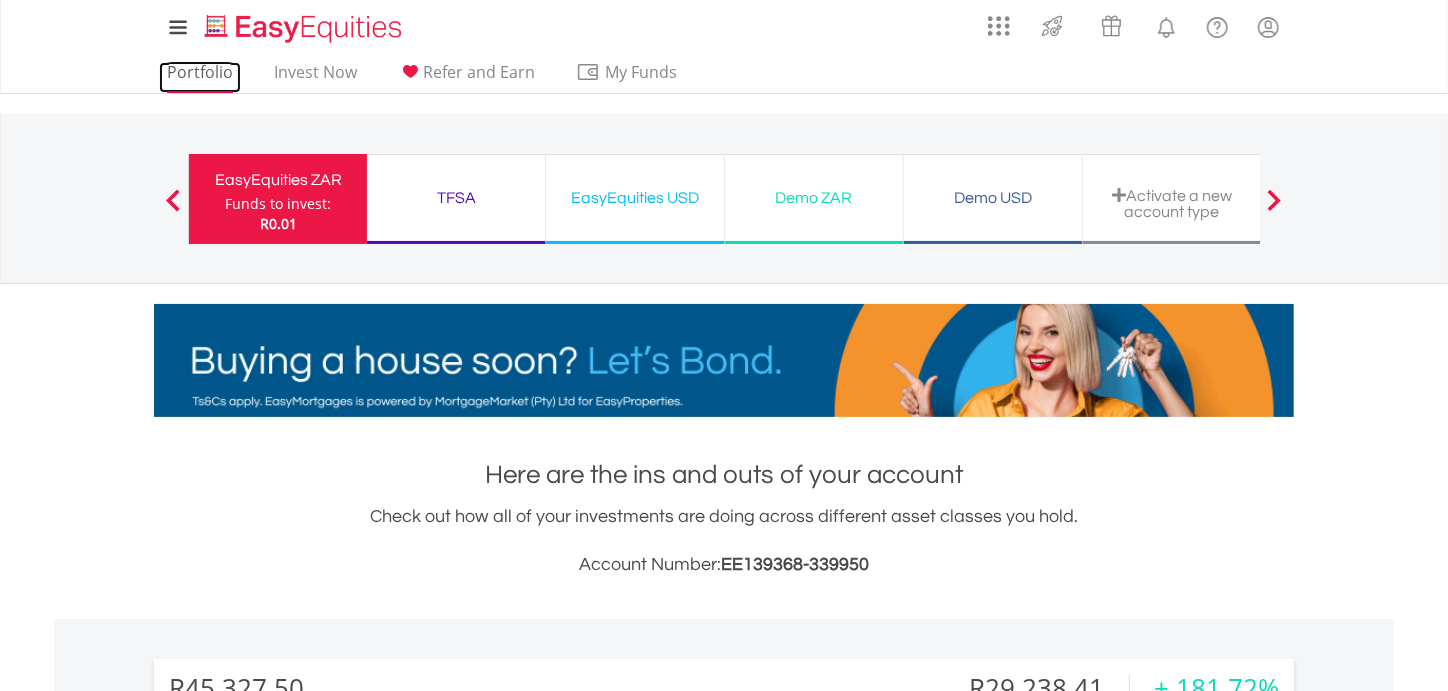 click on "Portfolio" at bounding box center [200, 77] 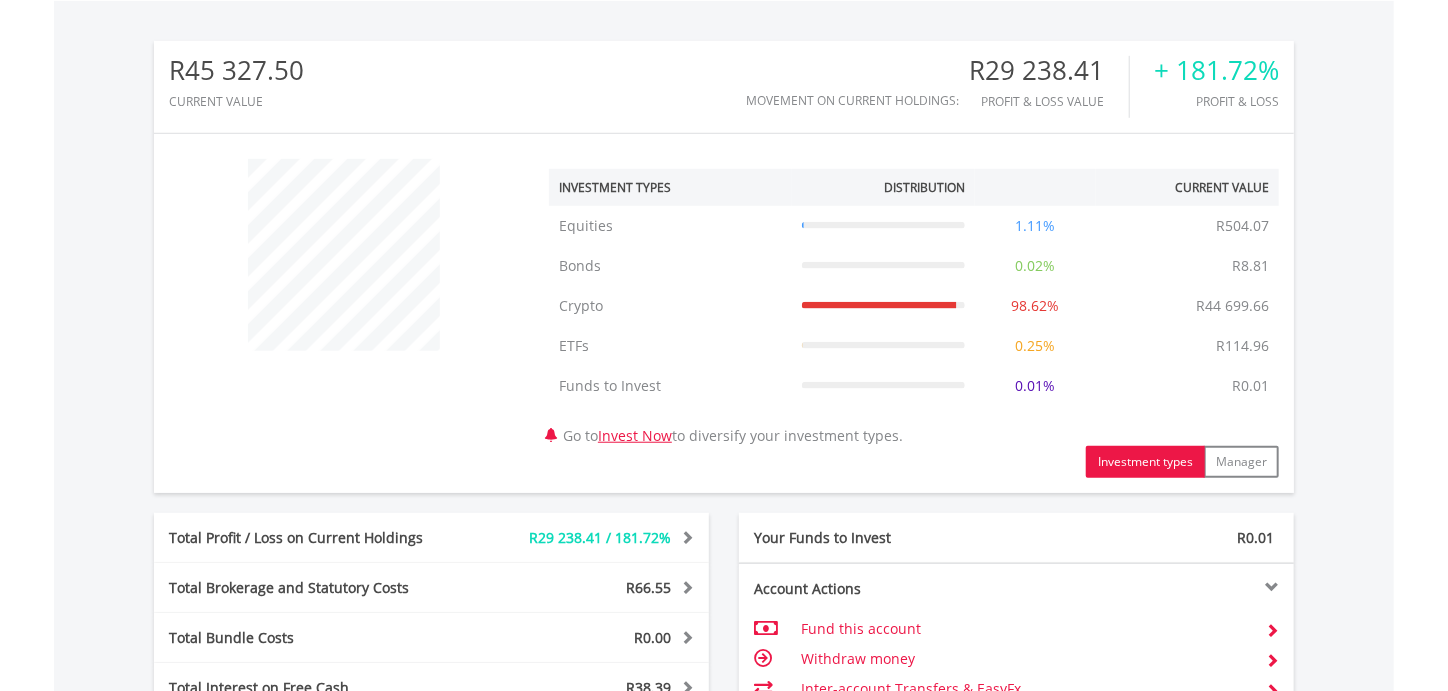 scroll, scrollTop: 636, scrollLeft: 0, axis: vertical 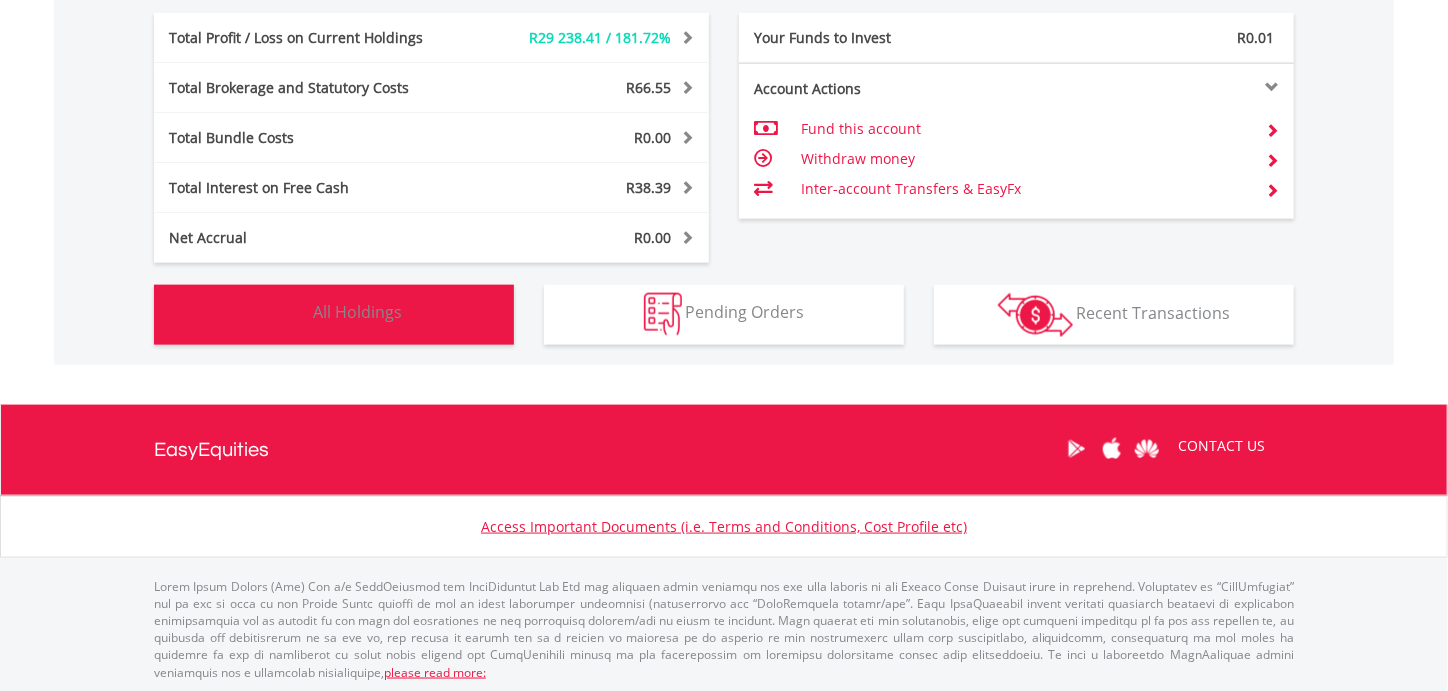 click on "Holdings
All Holdings" at bounding box center (334, 315) 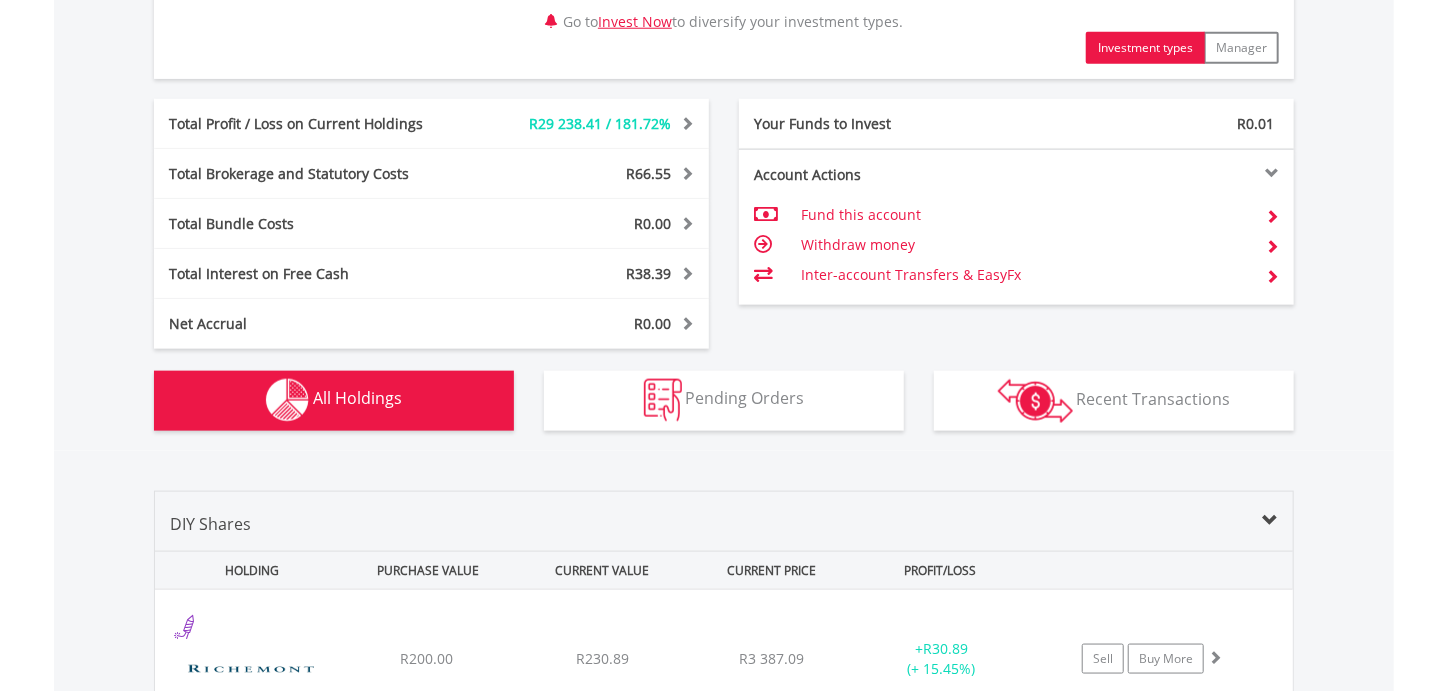 scroll, scrollTop: 1031, scrollLeft: 0, axis: vertical 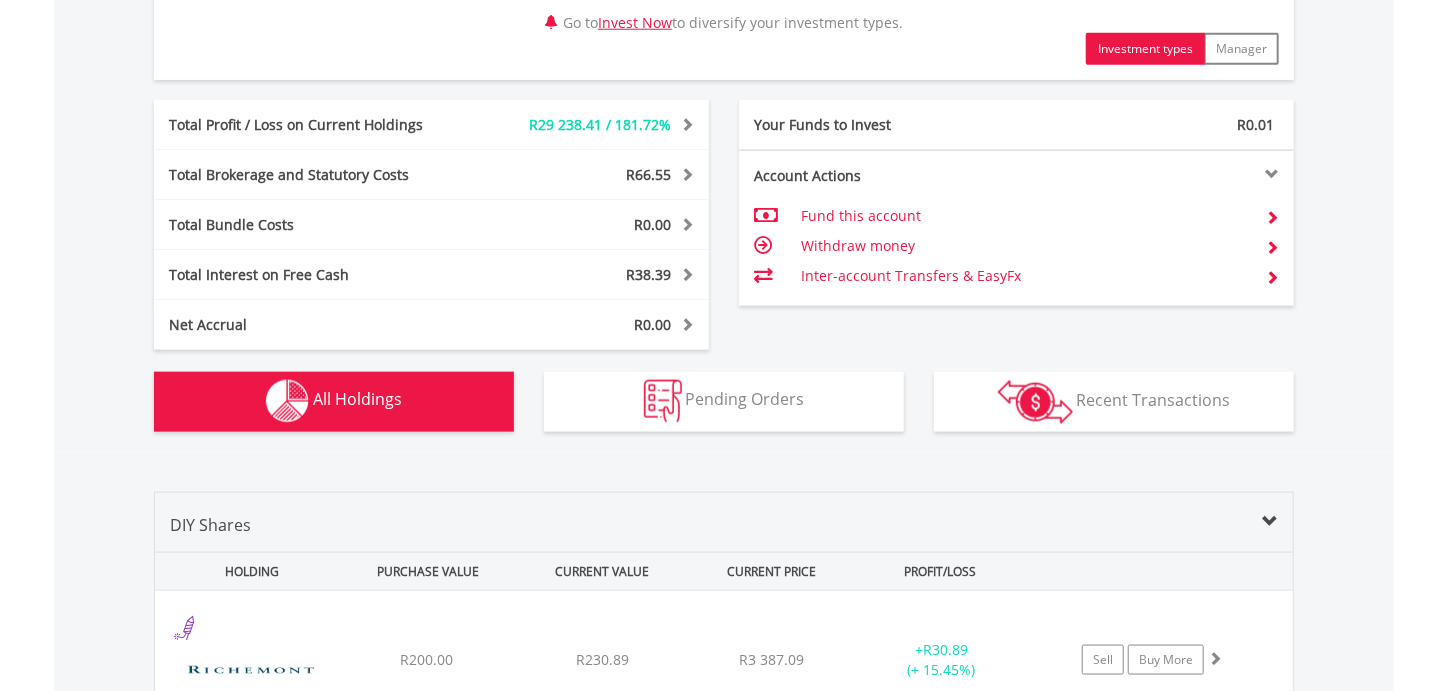 click on "Withdraw money" at bounding box center [1025, 246] 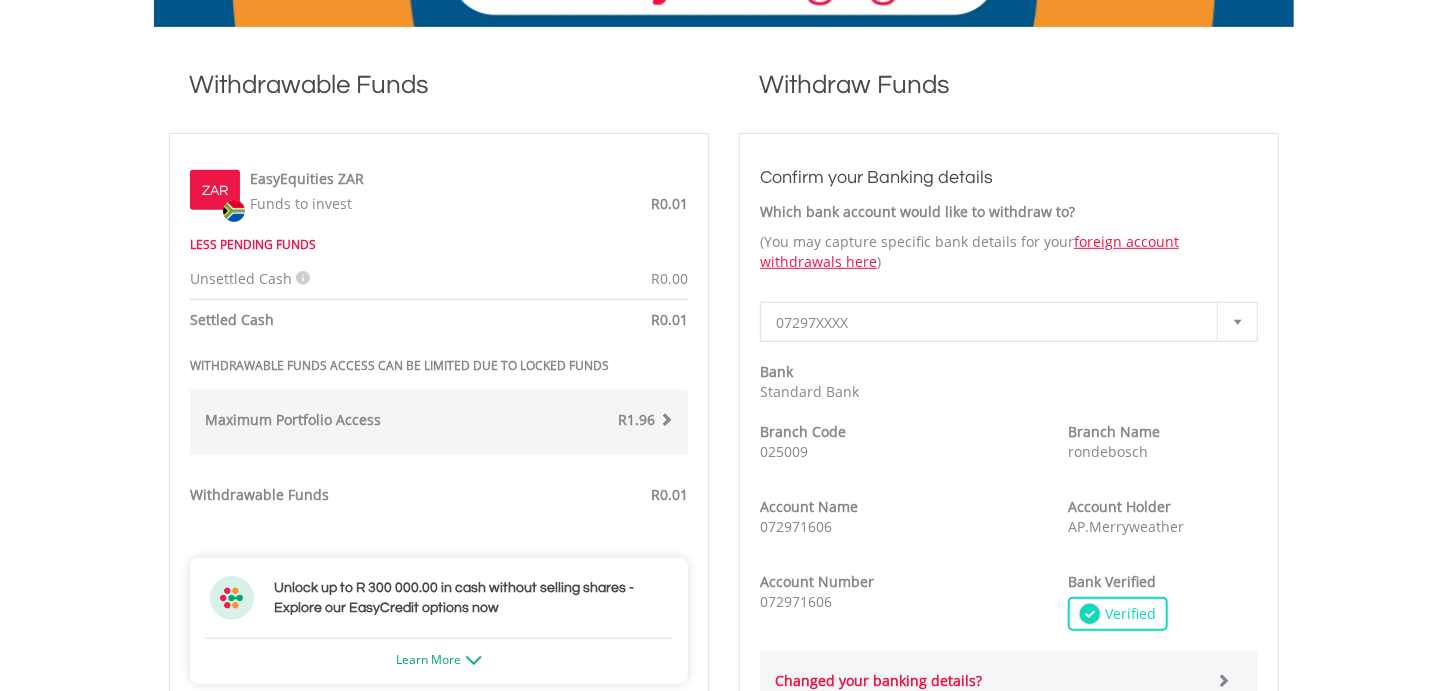 scroll, scrollTop: 409, scrollLeft: 0, axis: vertical 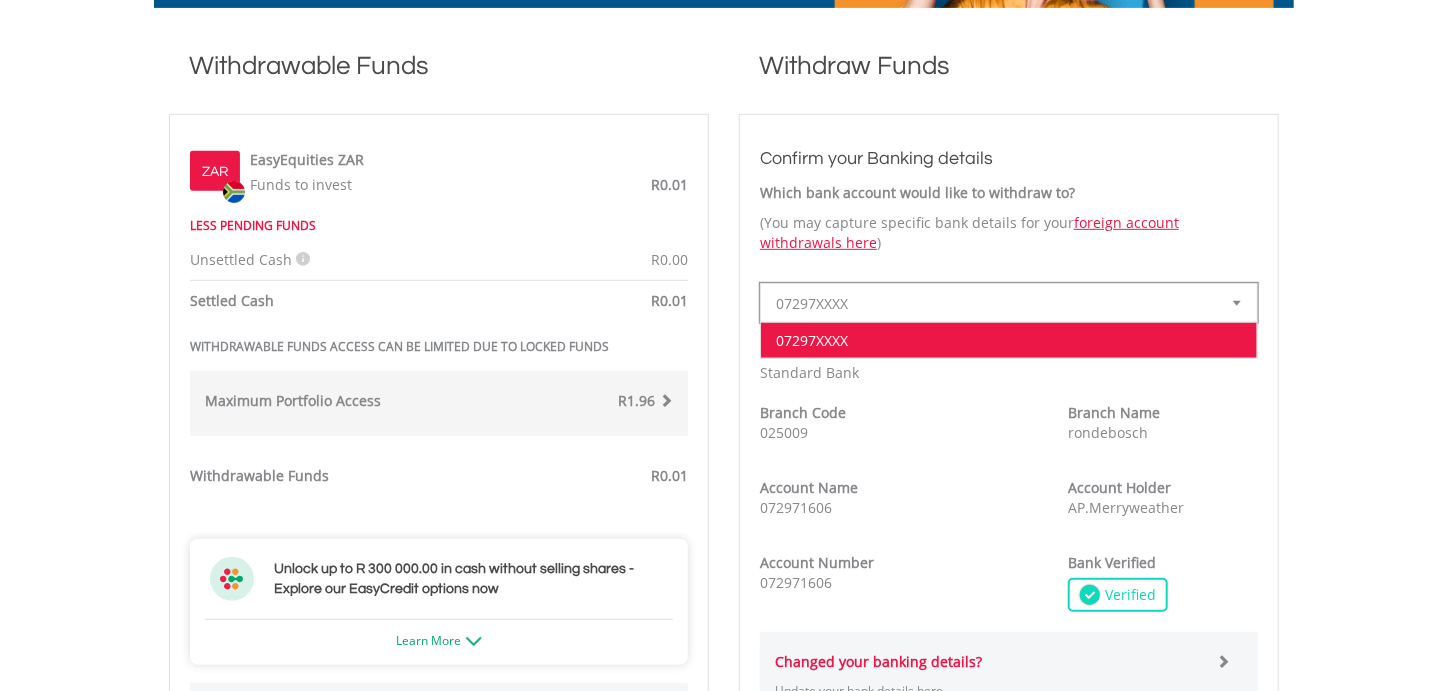 click at bounding box center [1237, 303] 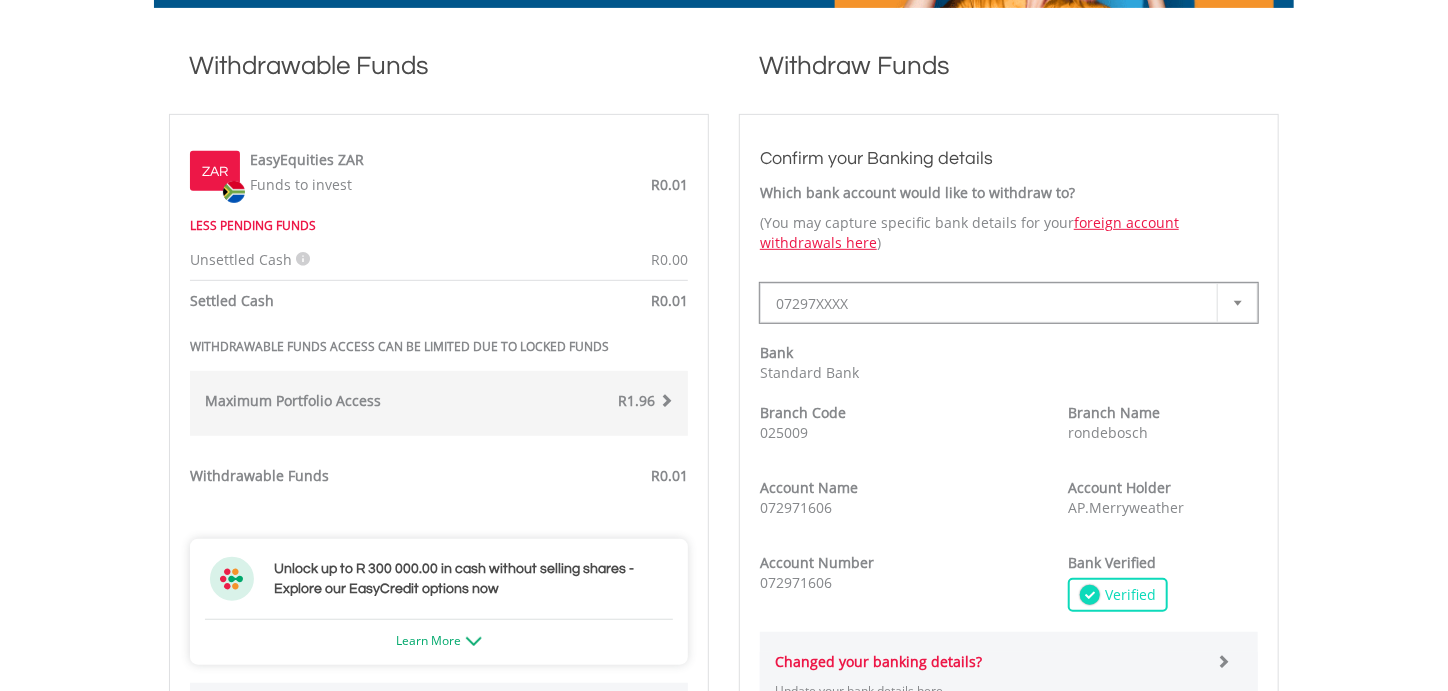 click at bounding box center [1238, 303] 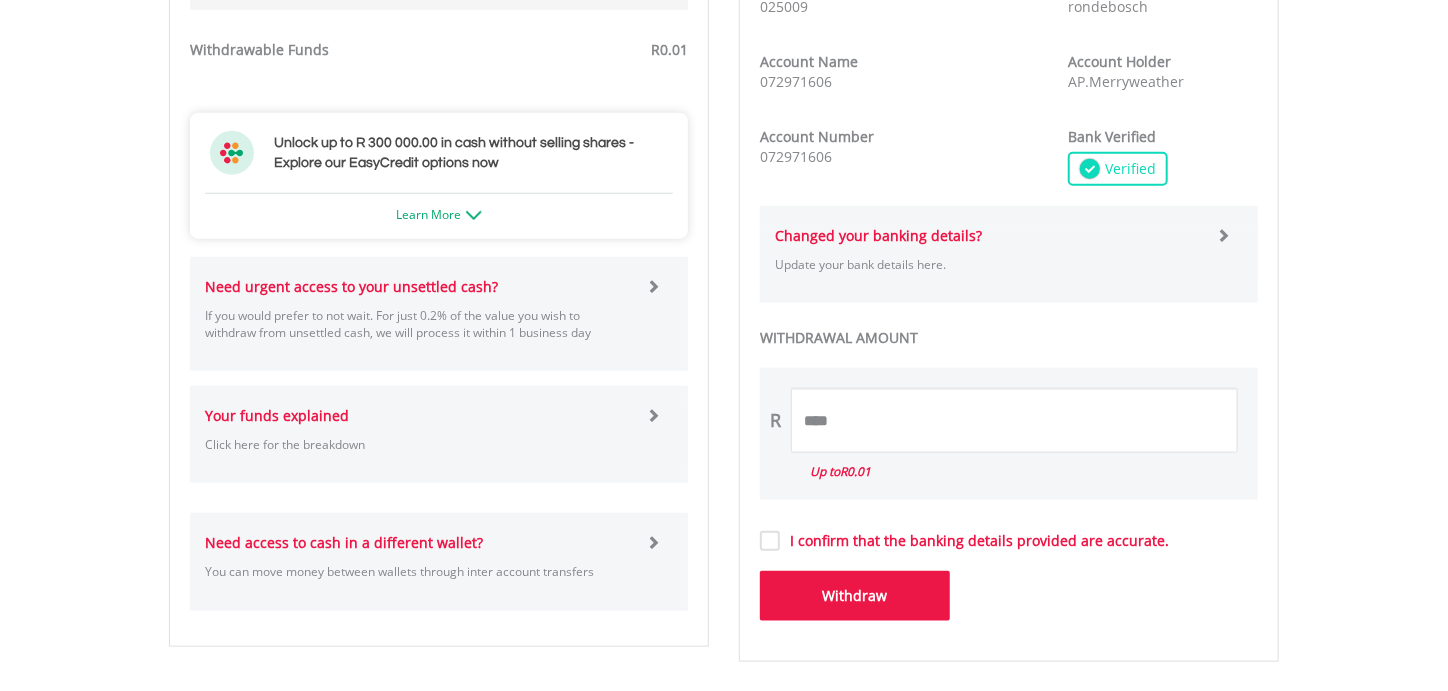 scroll, scrollTop: 838, scrollLeft: 0, axis: vertical 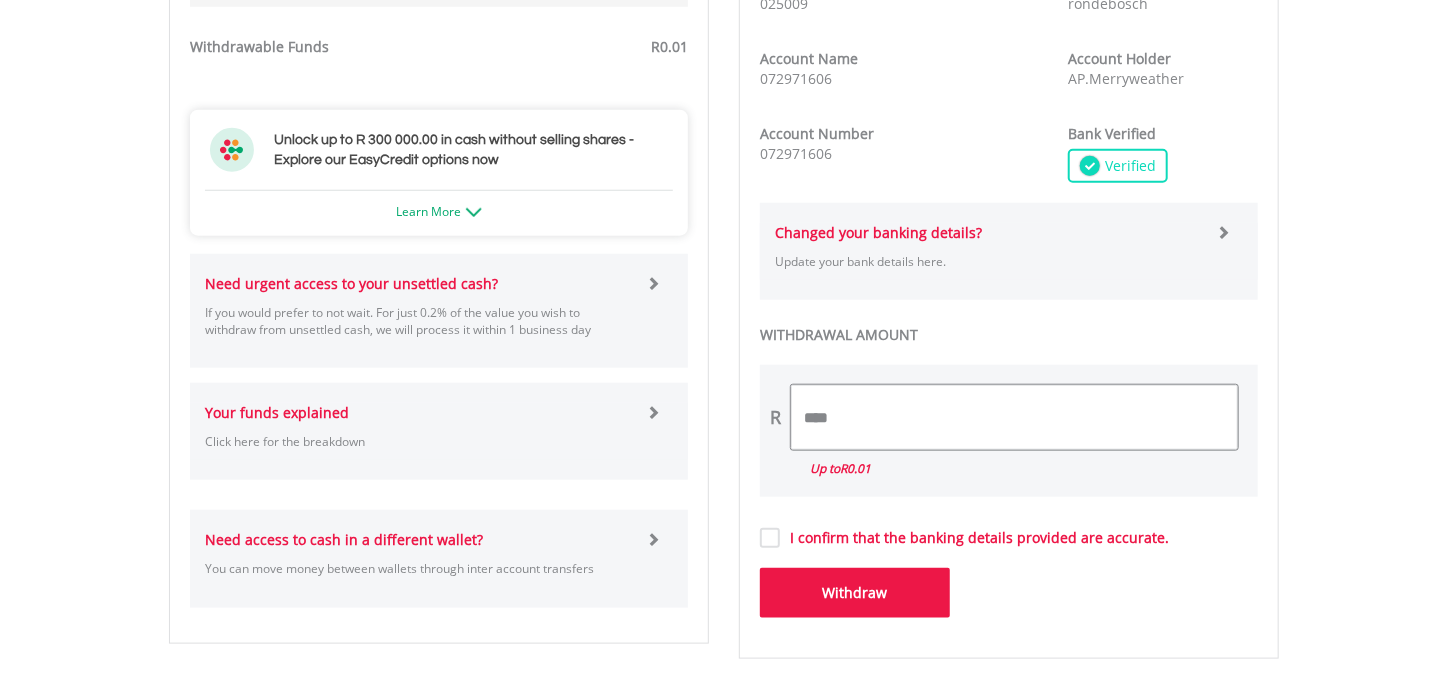 click on "****" at bounding box center [1014, 417] 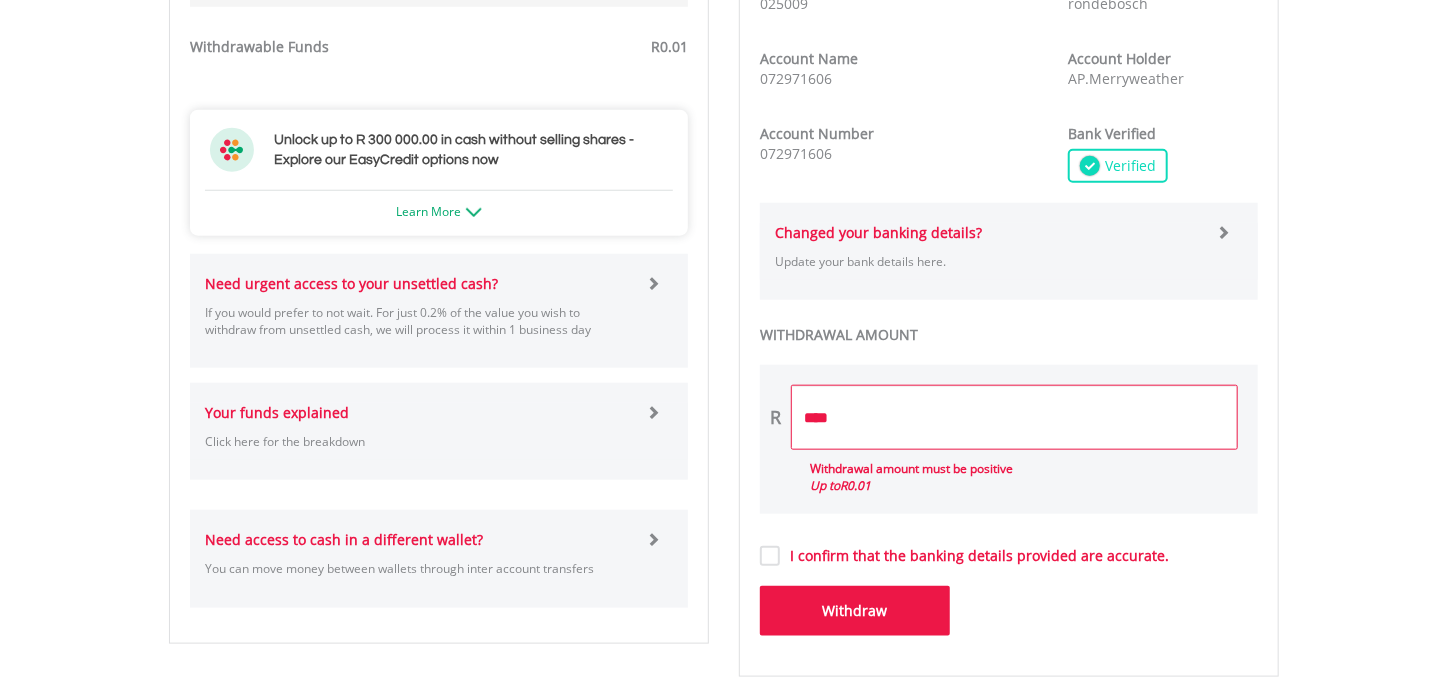 click on "Click here for the breakdown" at bounding box center (418, 441) 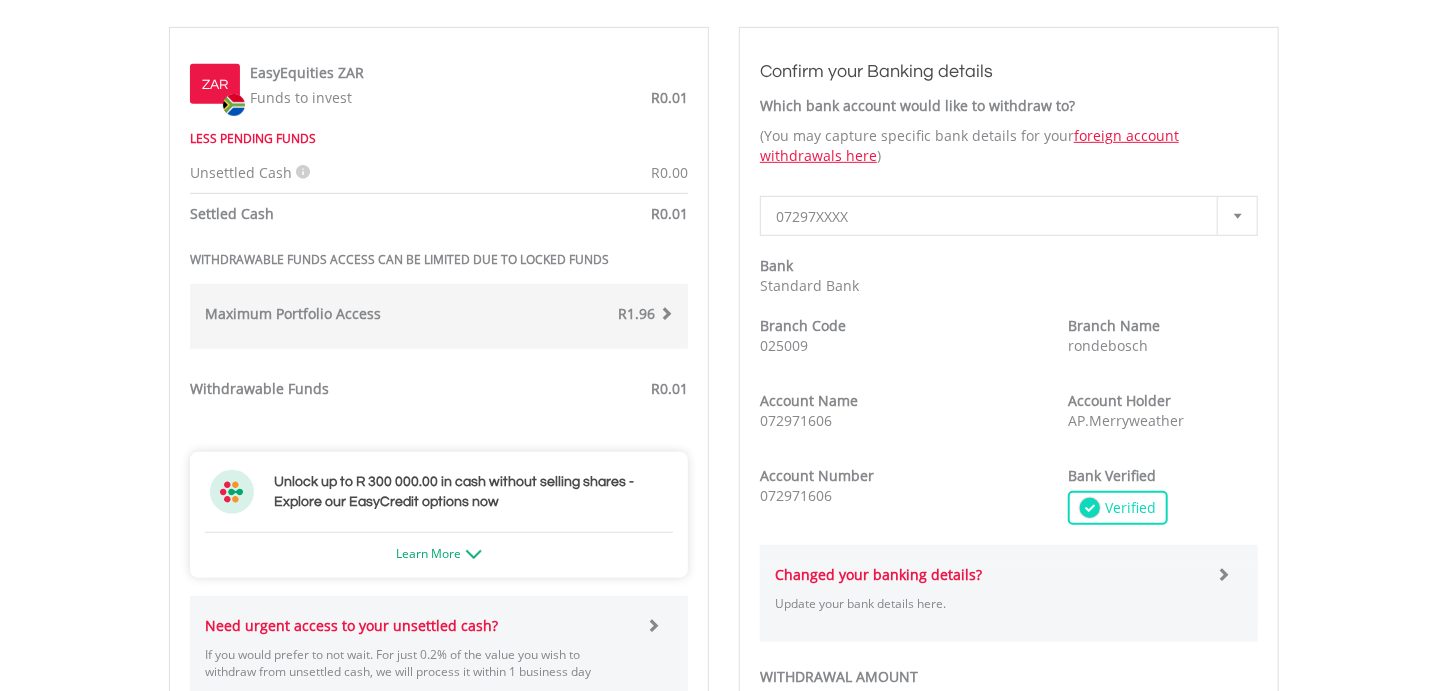 scroll, scrollTop: 499, scrollLeft: 0, axis: vertical 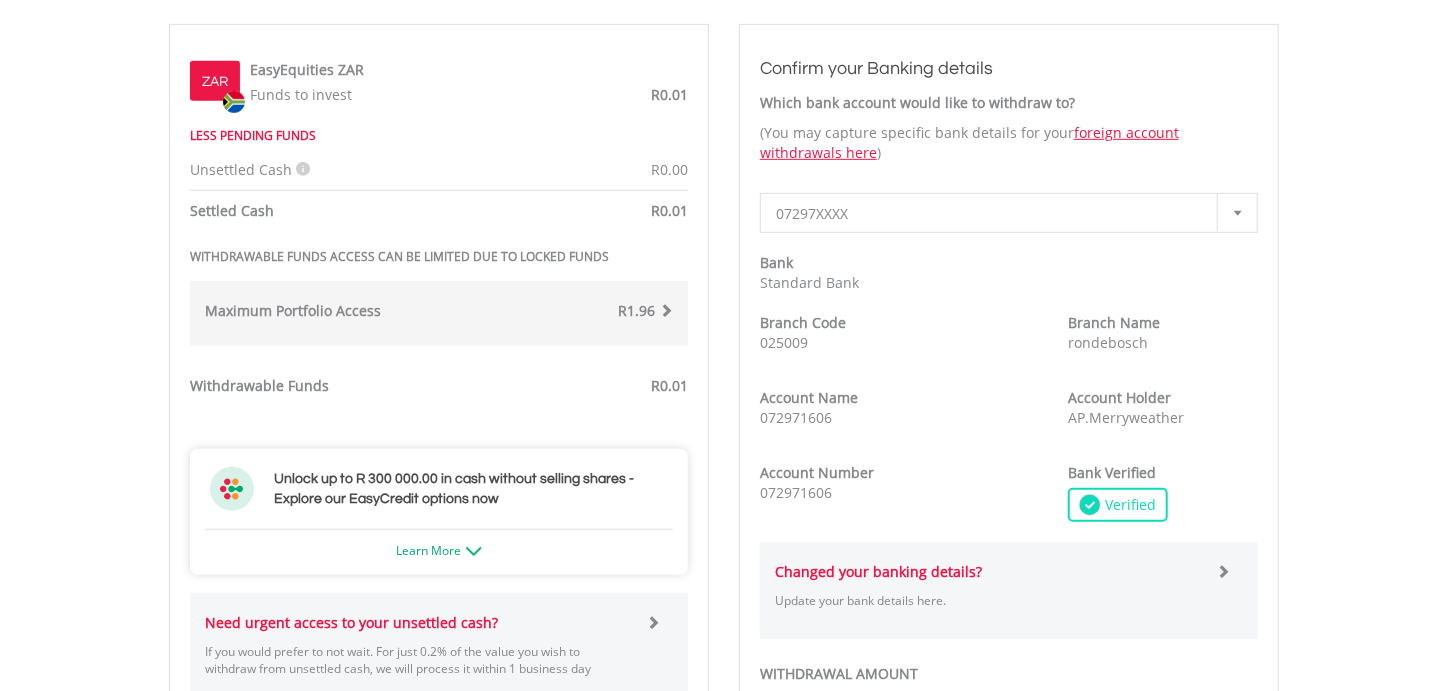 click at bounding box center (666, 310) 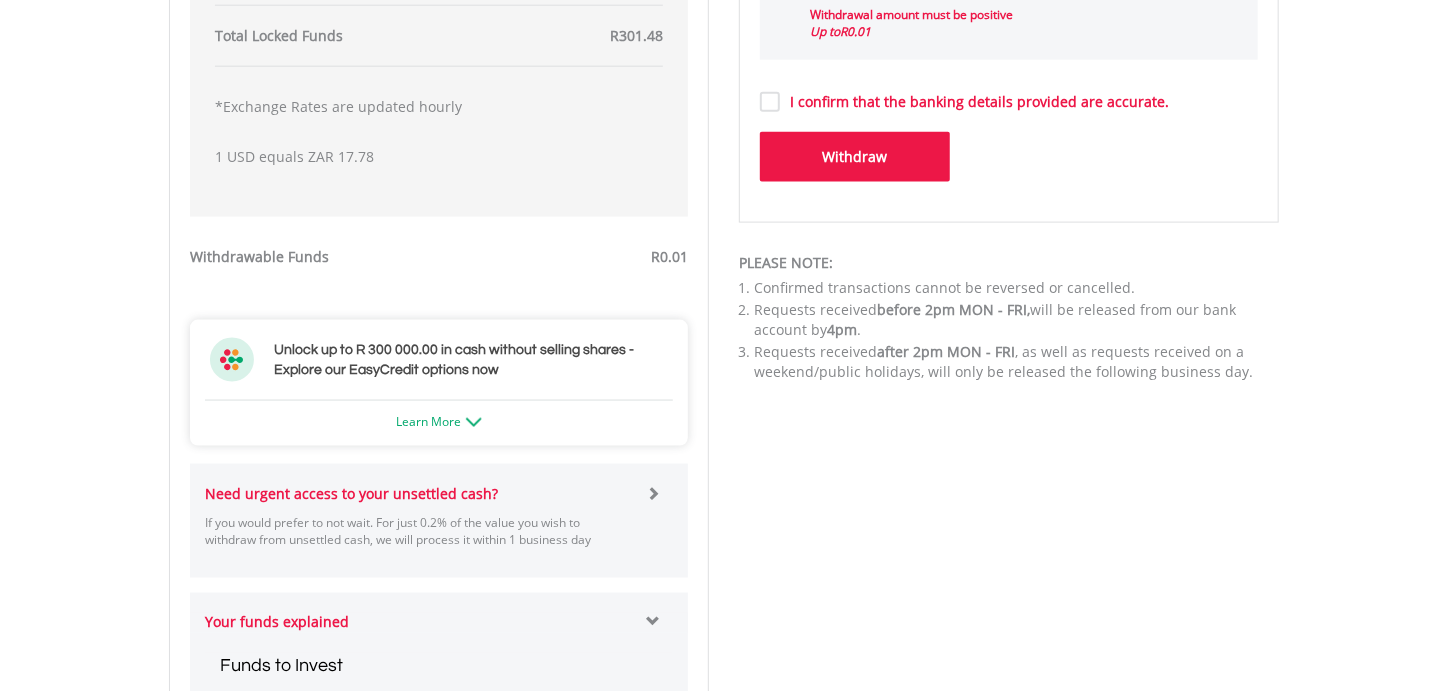 scroll, scrollTop: 1296, scrollLeft: 0, axis: vertical 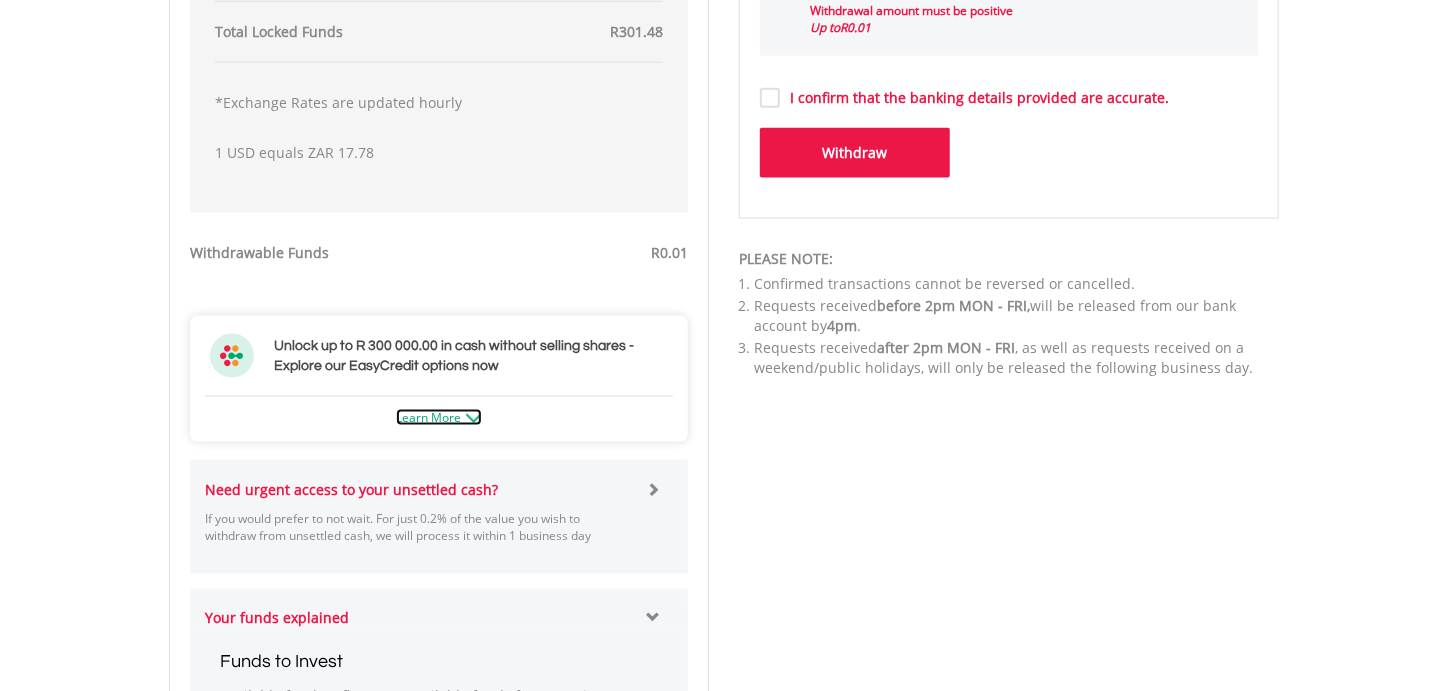 click on "Learn More" at bounding box center (439, 417) 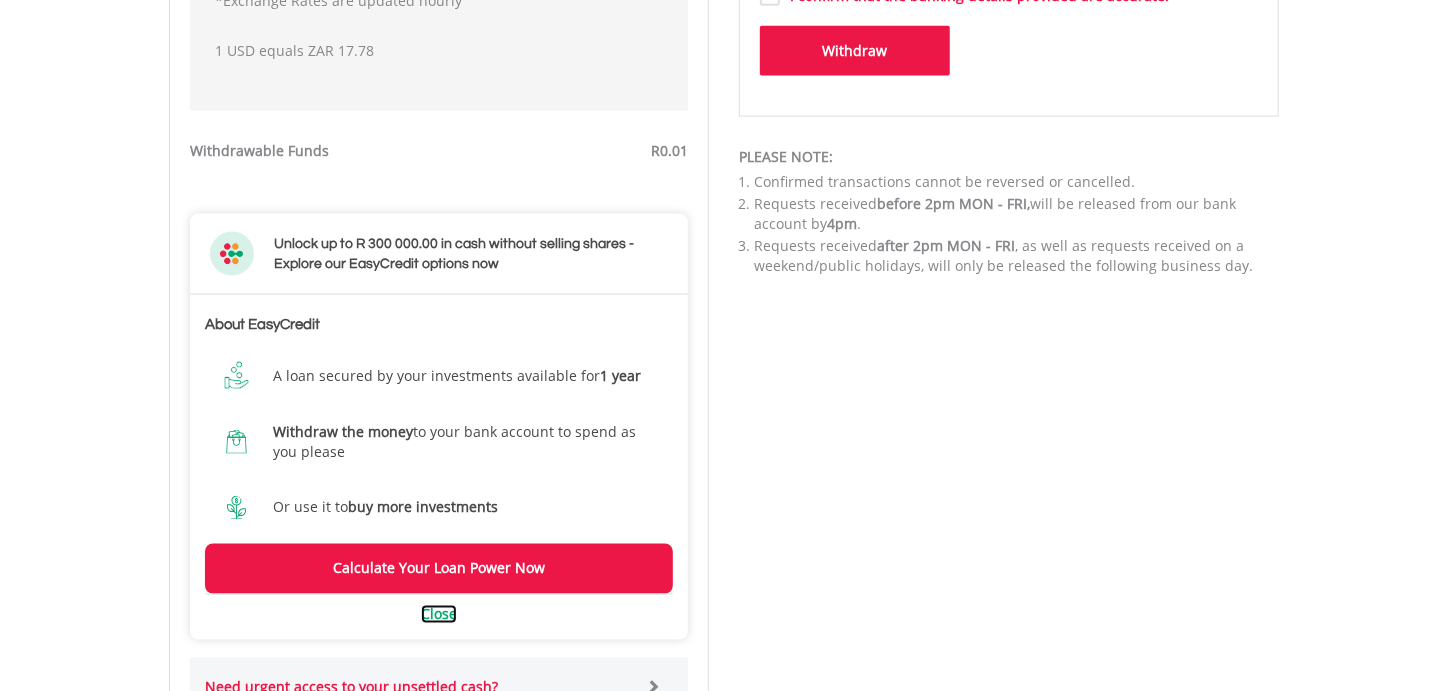 scroll, scrollTop: 1398, scrollLeft: 0, axis: vertical 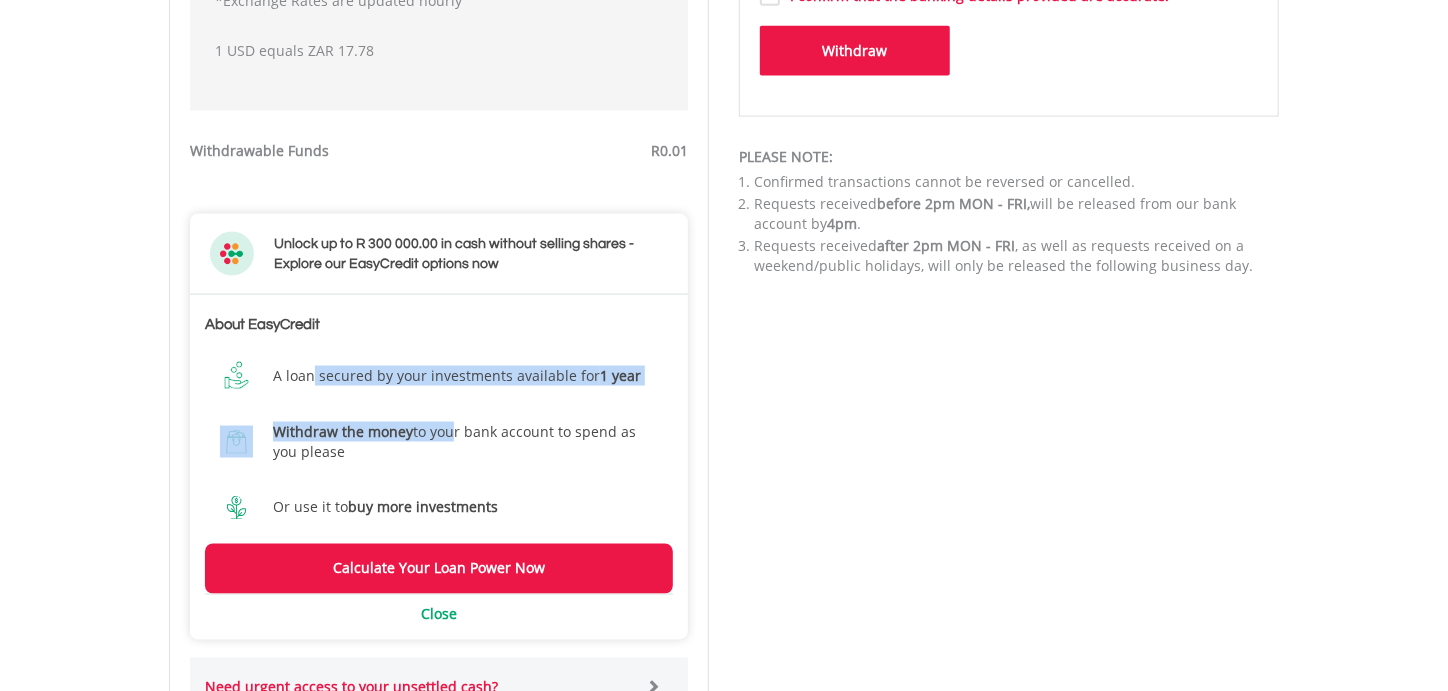 drag, startPoint x: 447, startPoint y: 410, endPoint x: 308, endPoint y: 370, distance: 144.64093 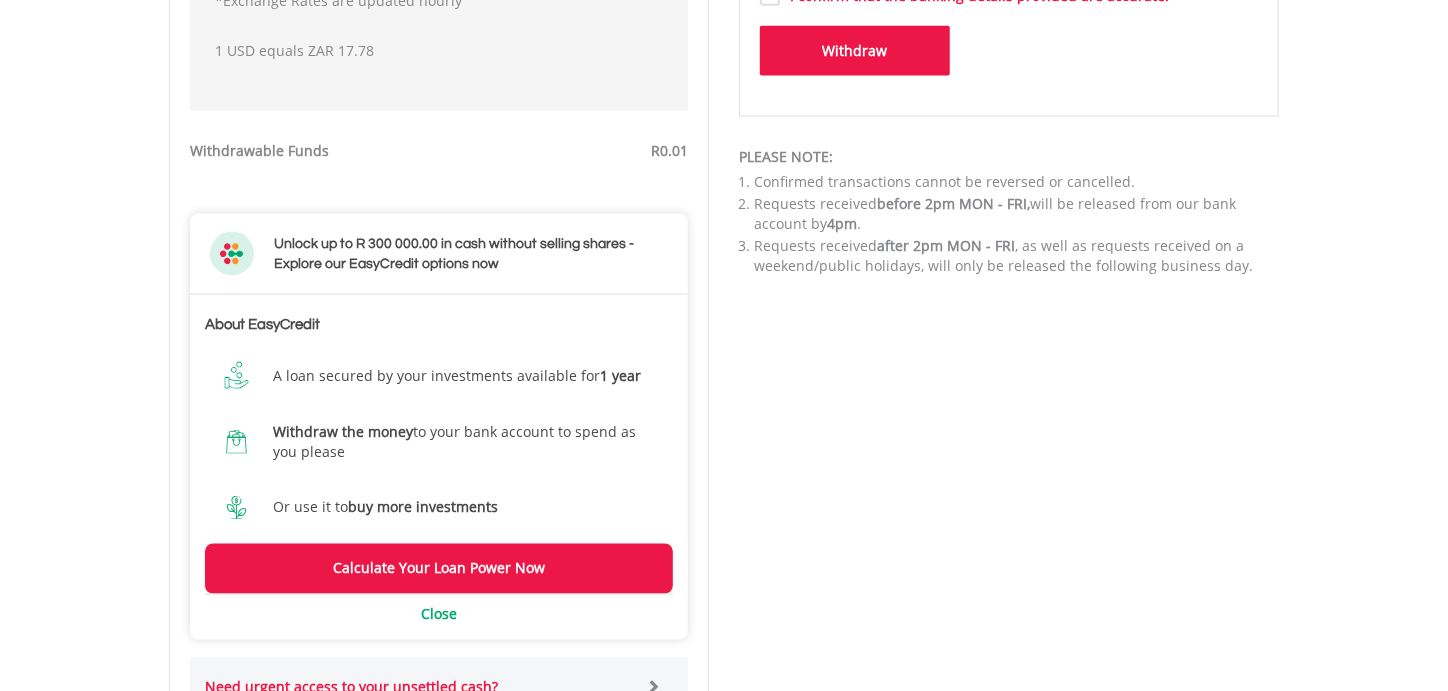 click on "About EasyCredit" at bounding box center [439, 325] 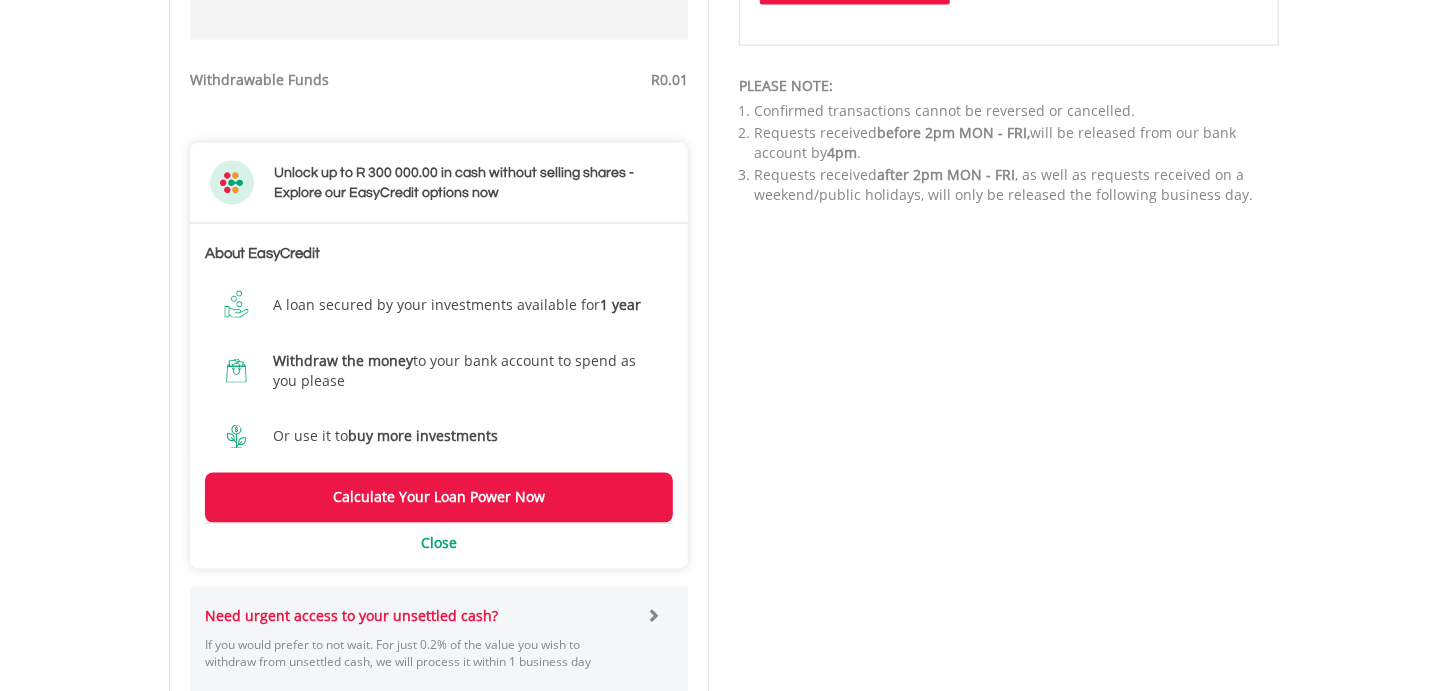 scroll, scrollTop: 1477, scrollLeft: 0, axis: vertical 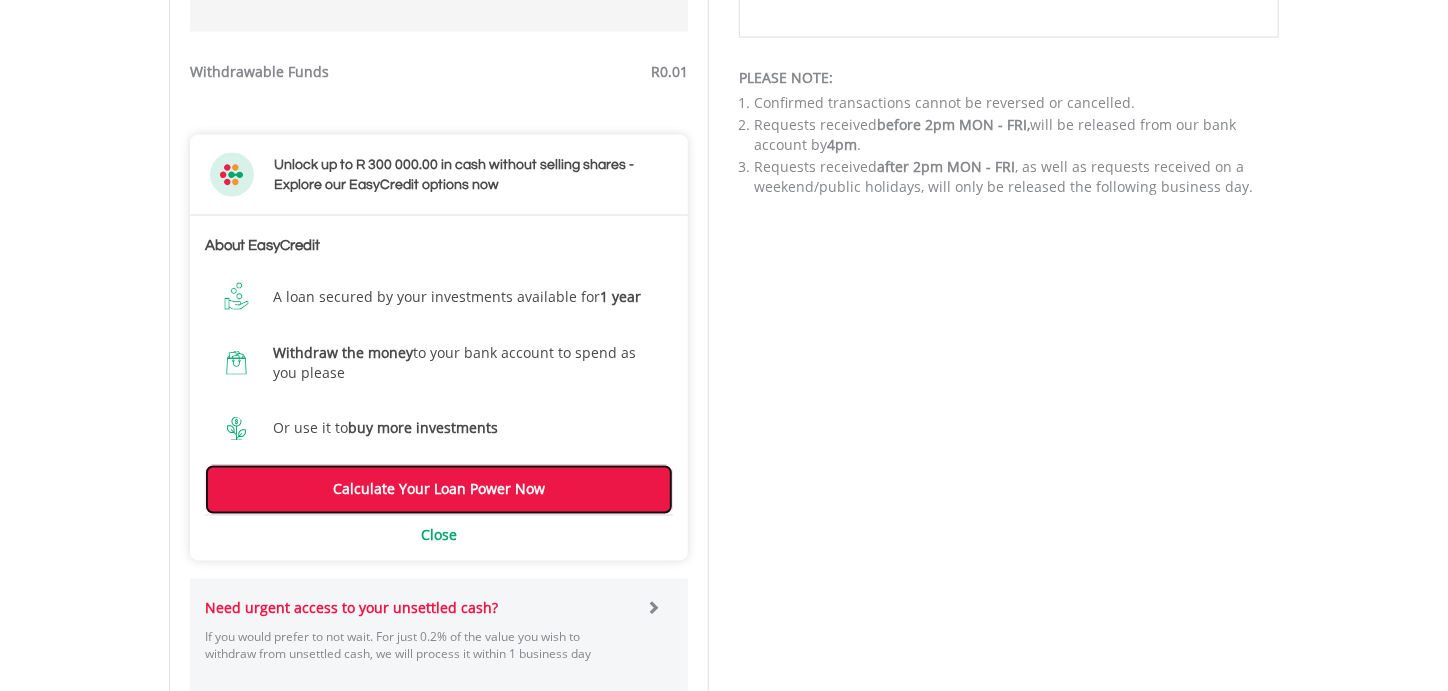 click on "Calculate Your Loan Power Now" at bounding box center (439, 490) 